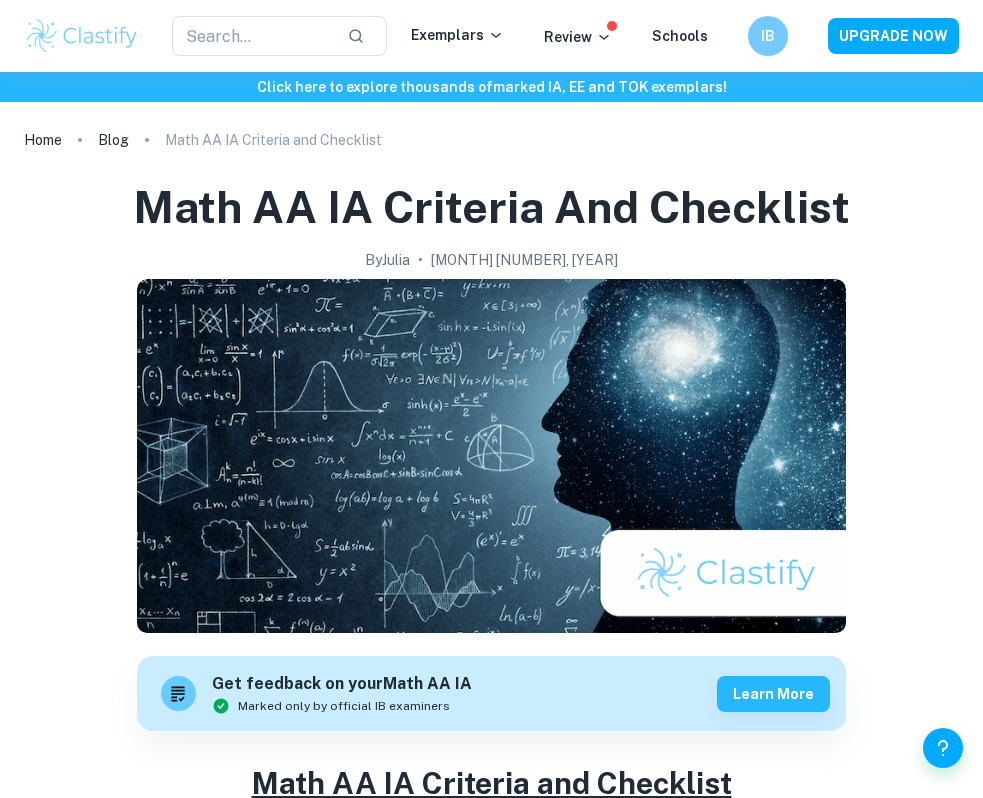 scroll, scrollTop: 0, scrollLeft: 0, axis: both 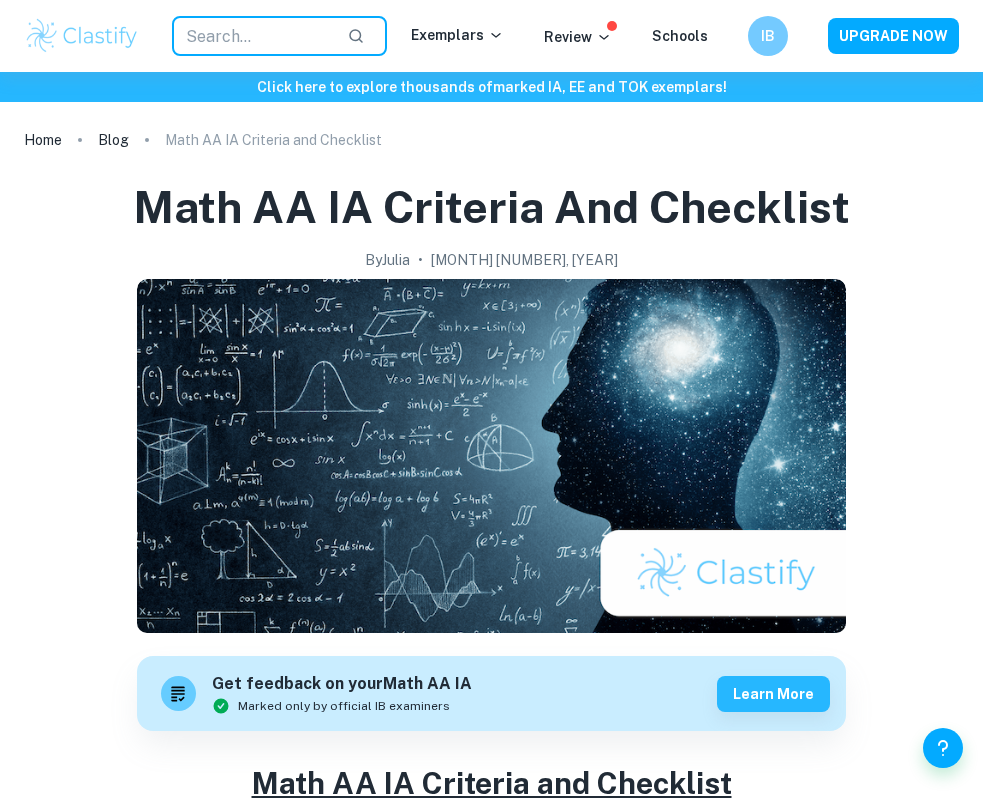 click at bounding box center (251, 36) 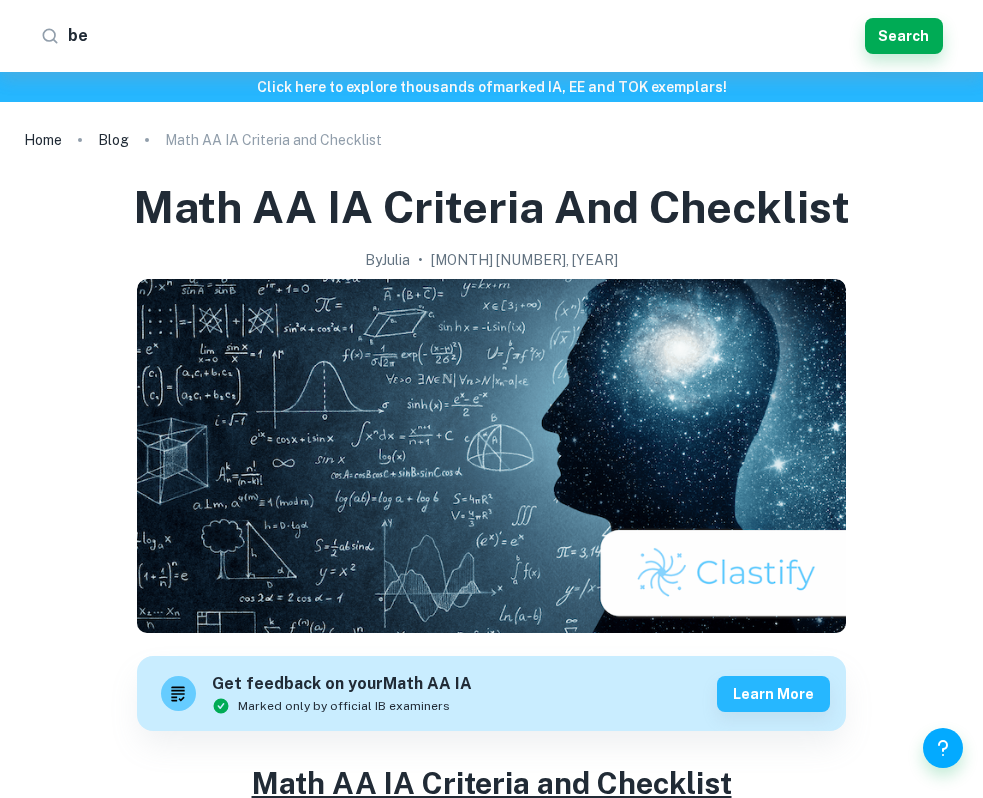 type on "b" 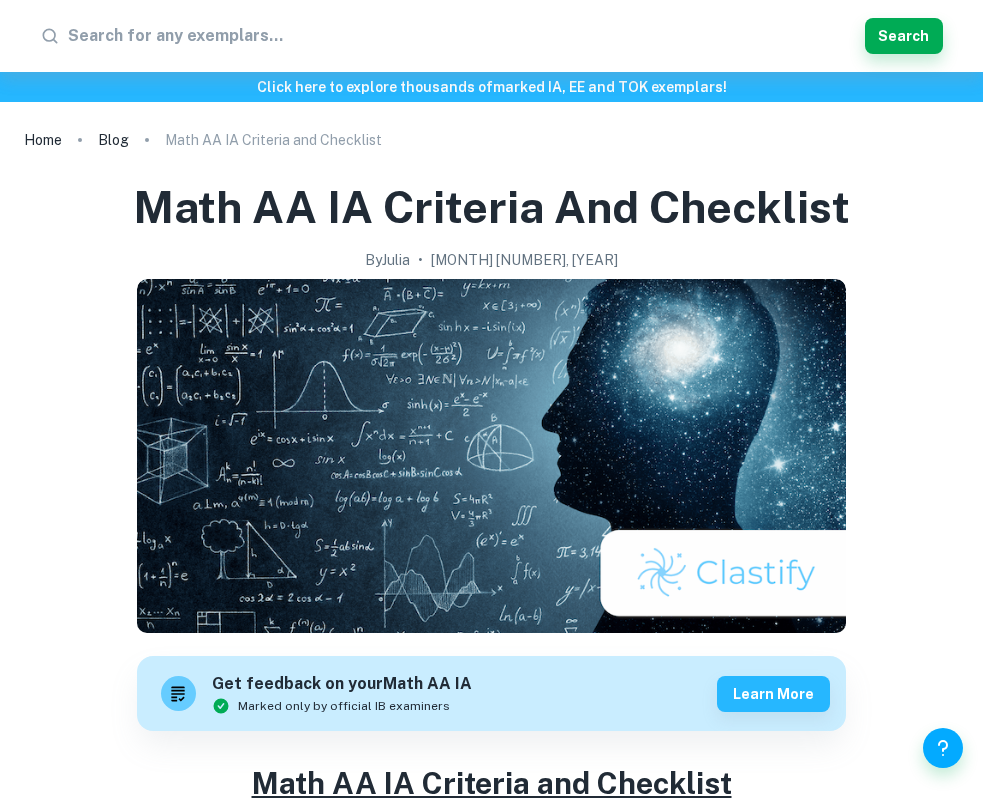 type on "n" 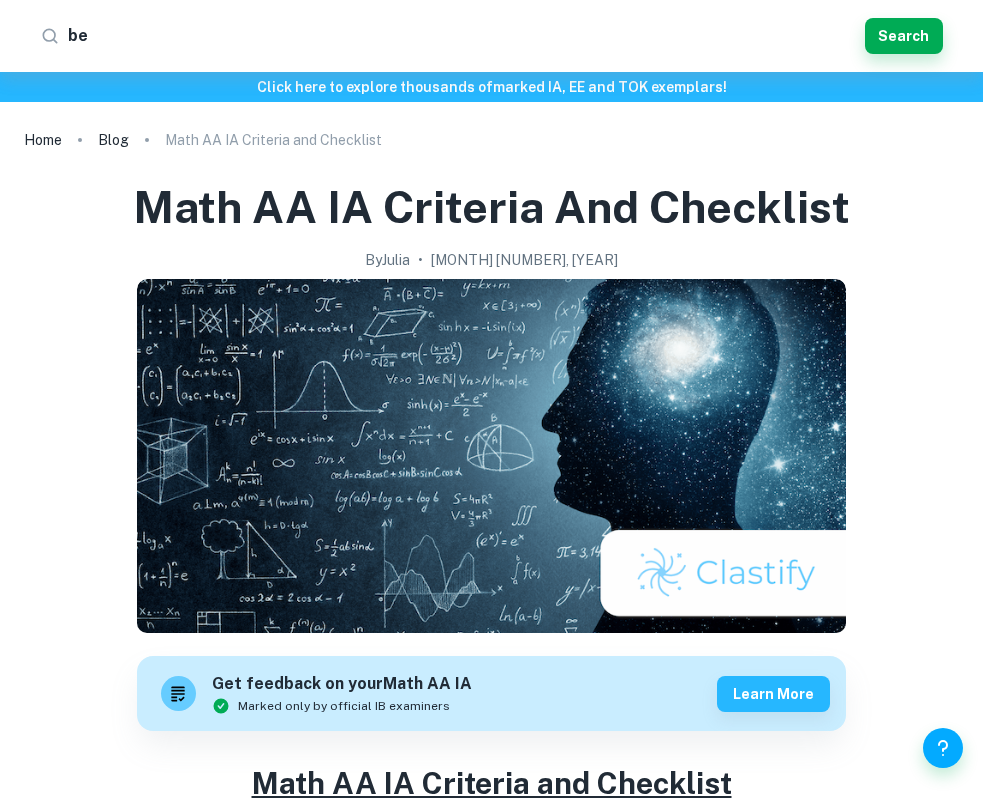 type on "b" 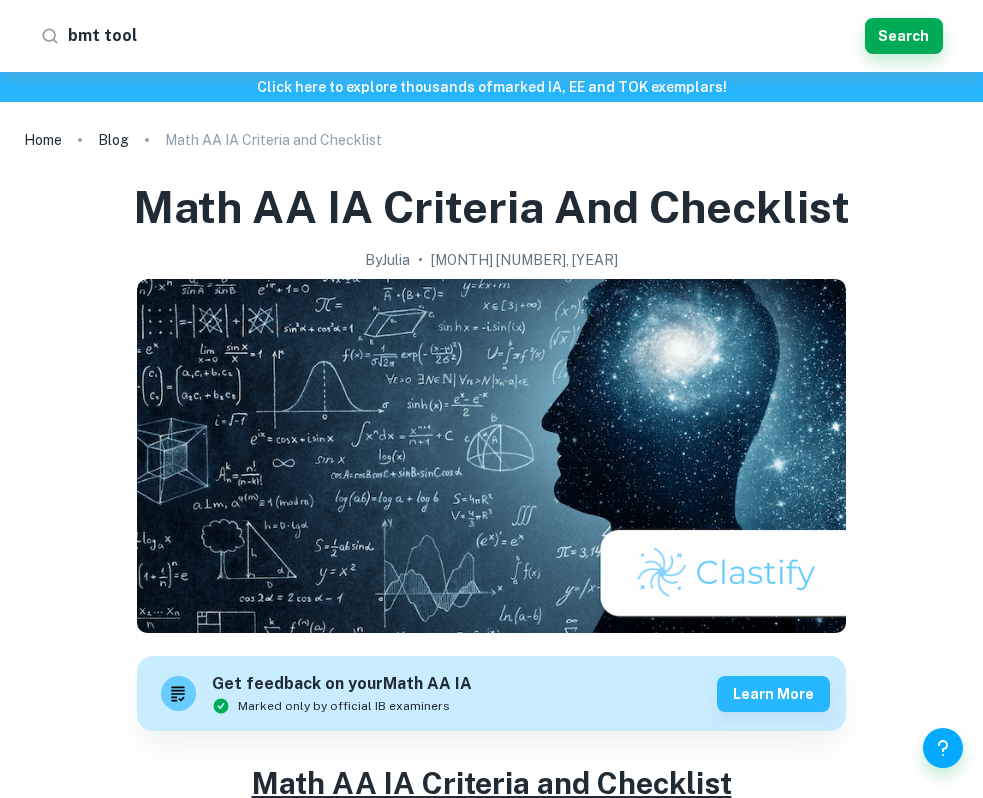 type on "bmt tools" 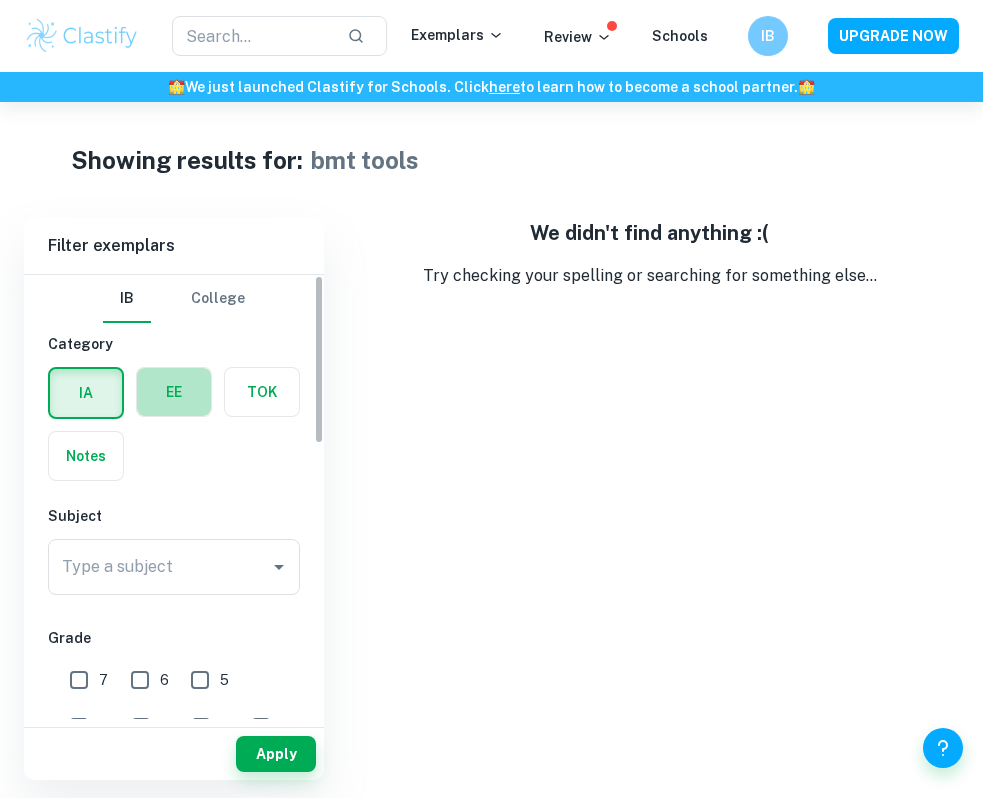 click at bounding box center (174, 392) 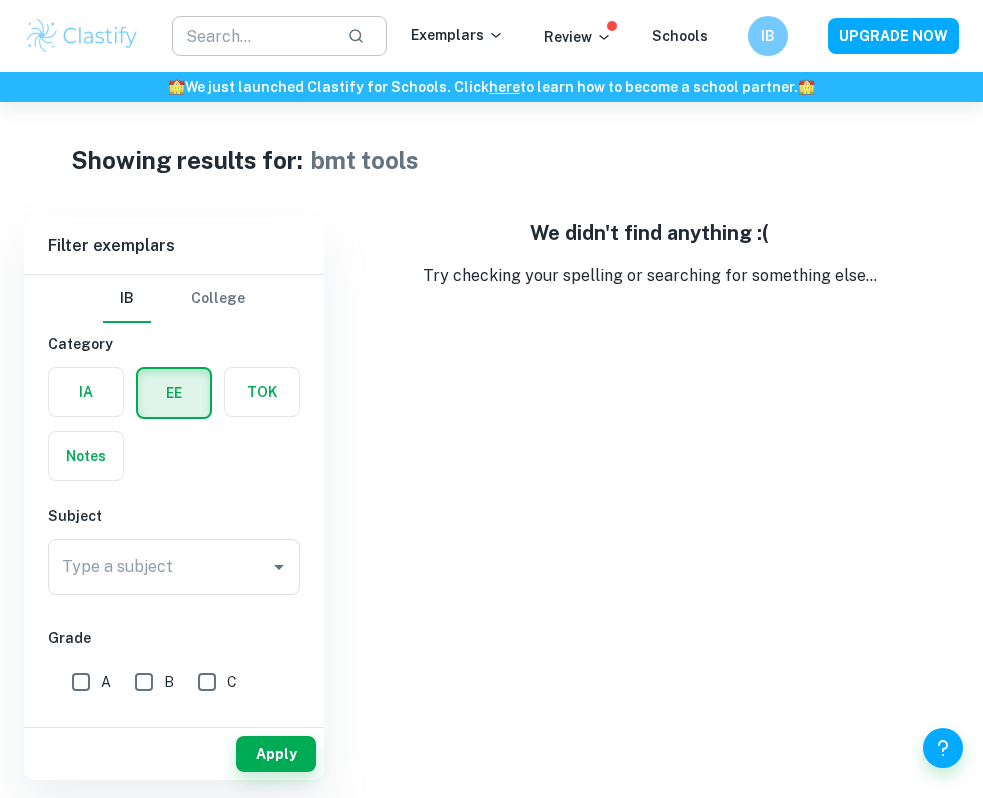 click at bounding box center (251, 36) 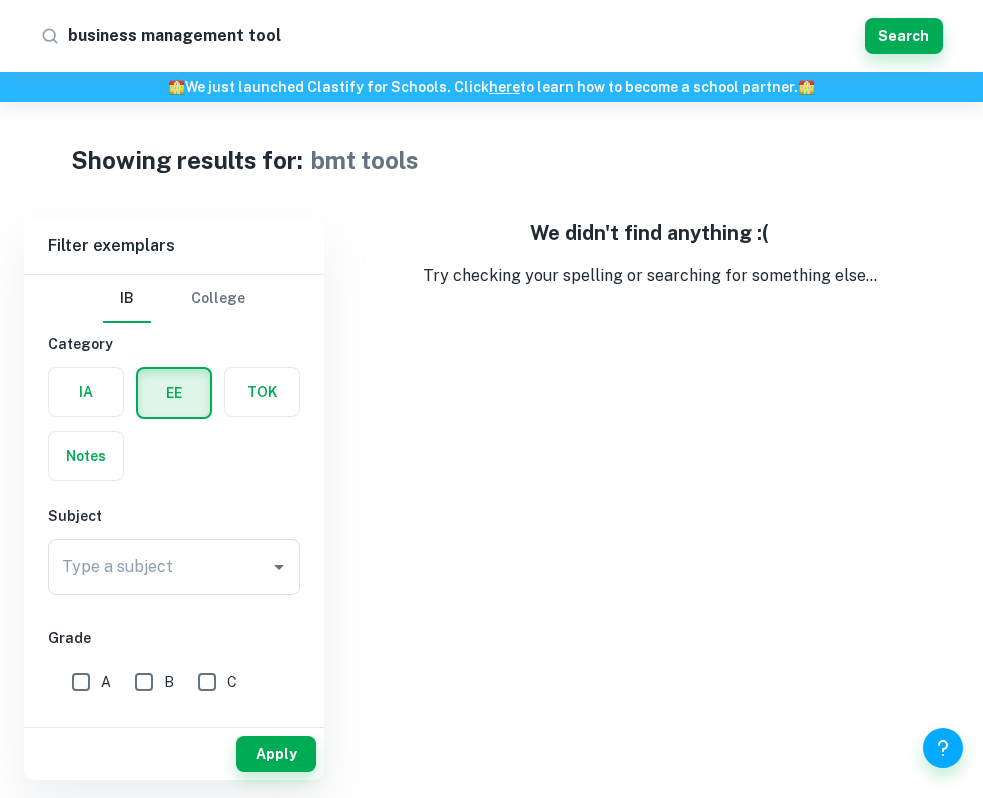 type on "business management tools" 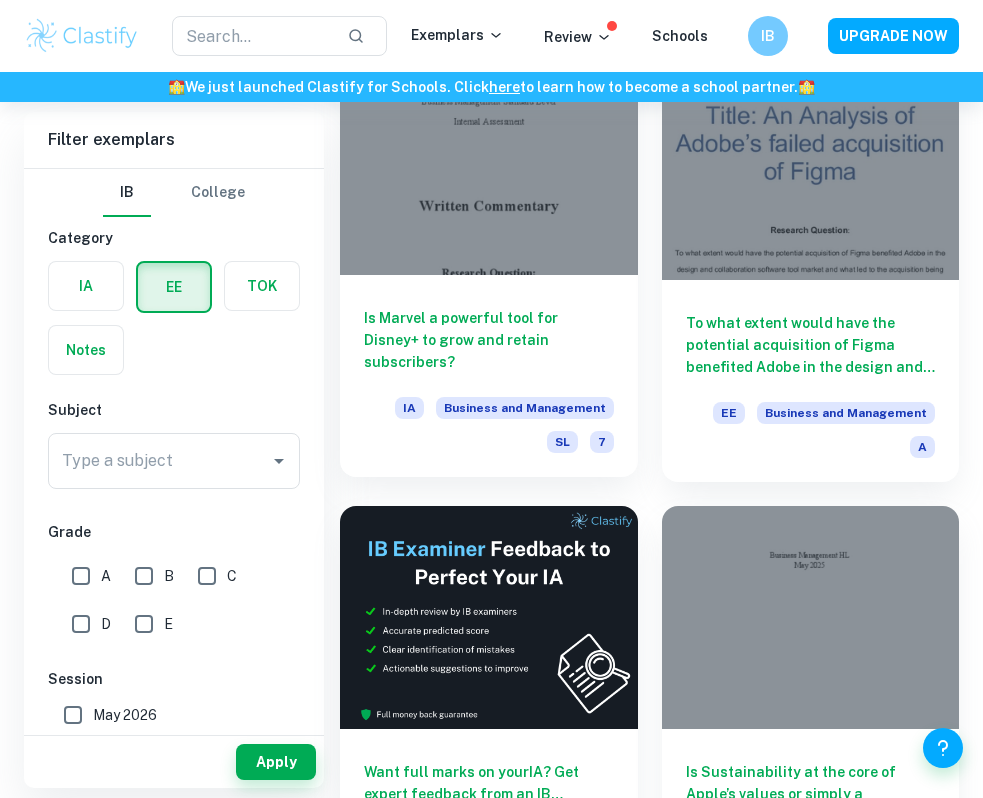 scroll, scrollTop: 0, scrollLeft: 0, axis: both 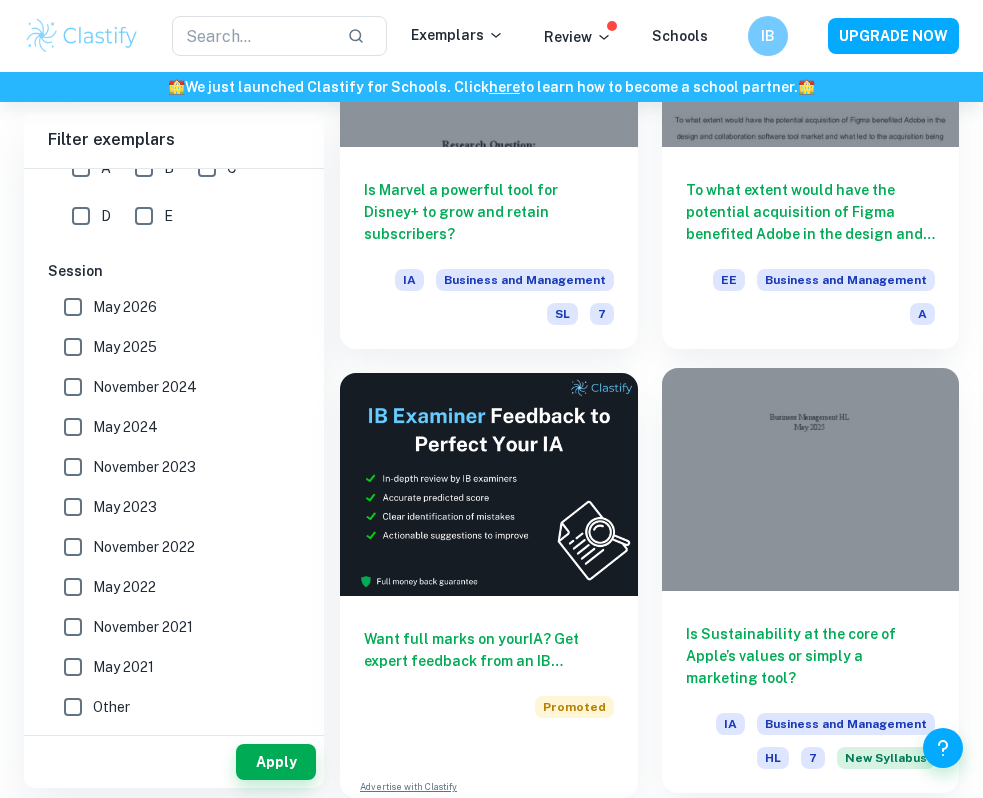 click at bounding box center (811, 479) 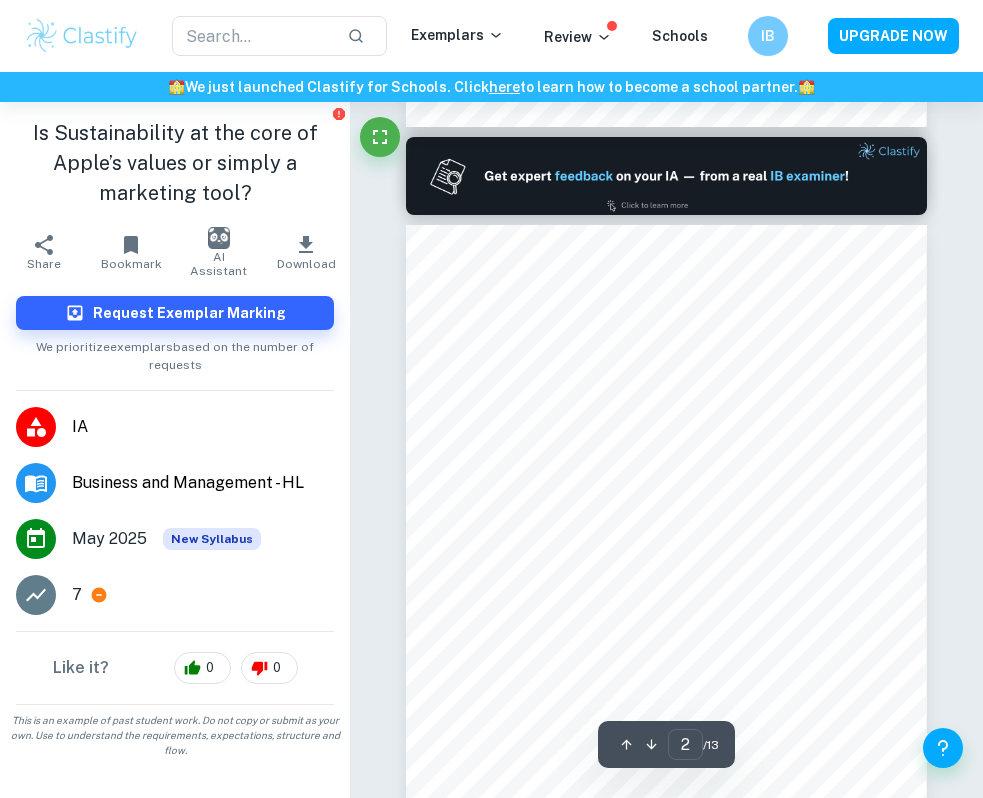 scroll, scrollTop: 733, scrollLeft: 0, axis: vertical 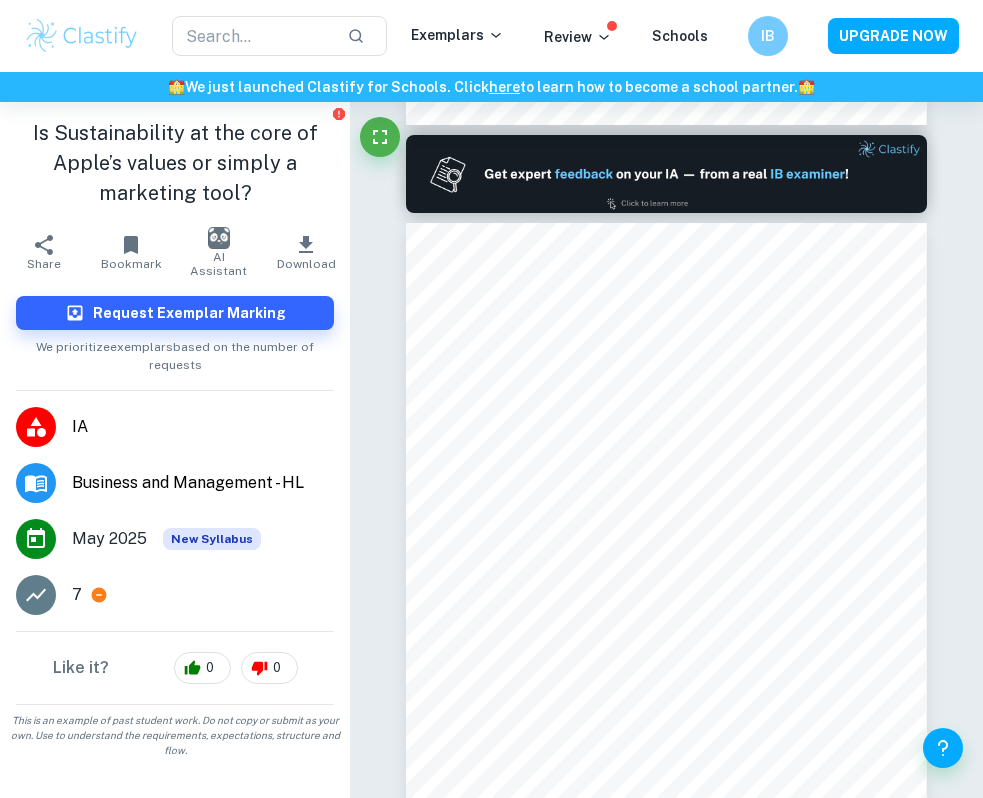 type on "1" 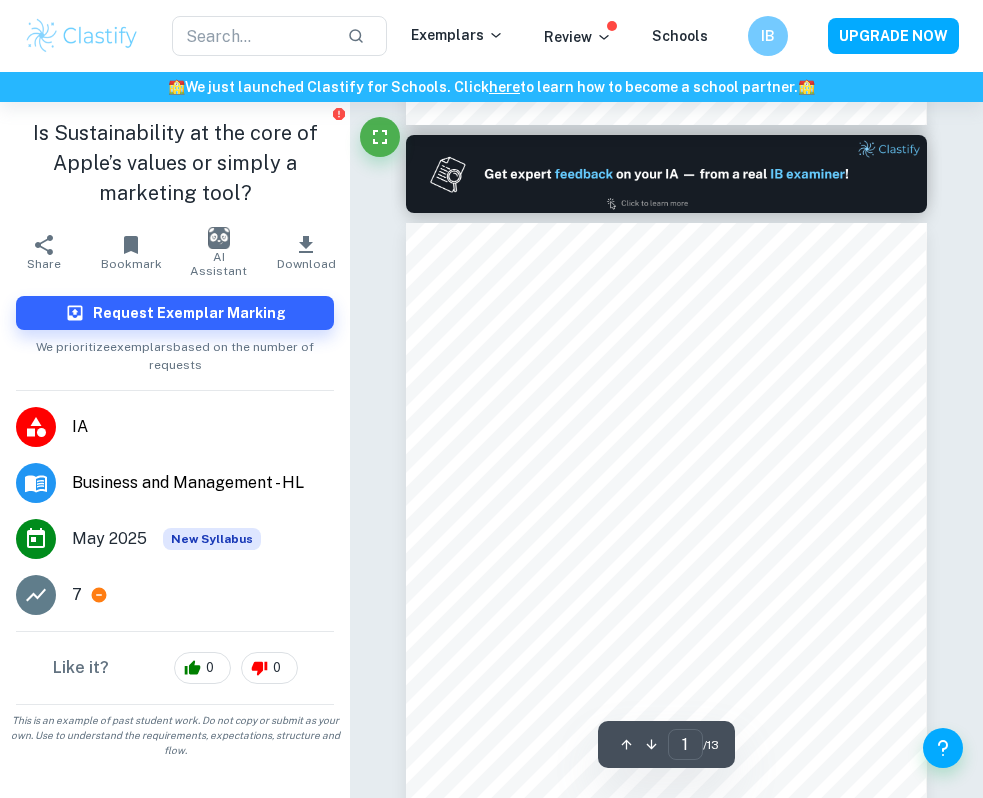 scroll, scrollTop: 0, scrollLeft: 0, axis: both 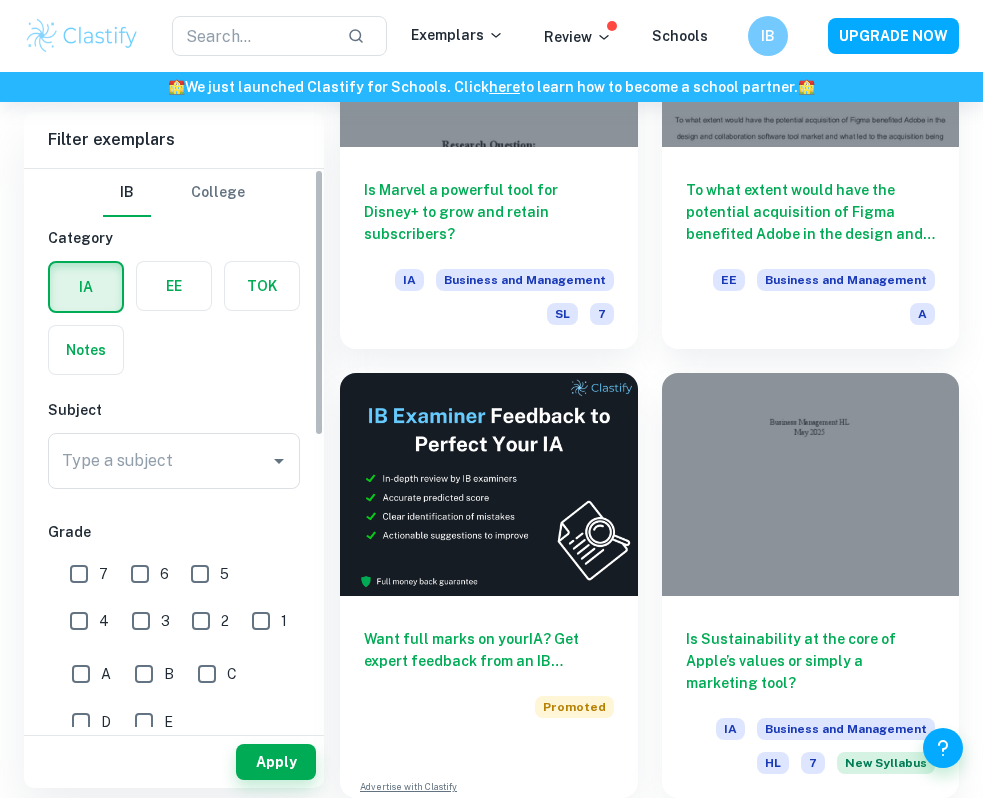 click at bounding box center [174, 286] 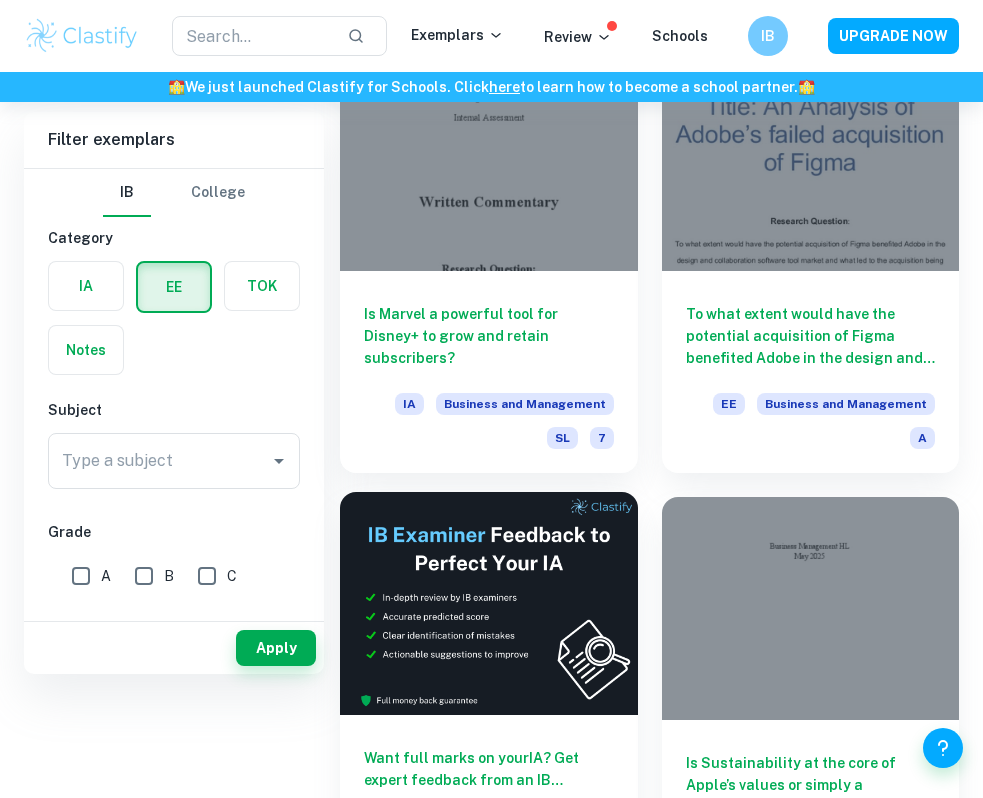 scroll, scrollTop: 0, scrollLeft: 0, axis: both 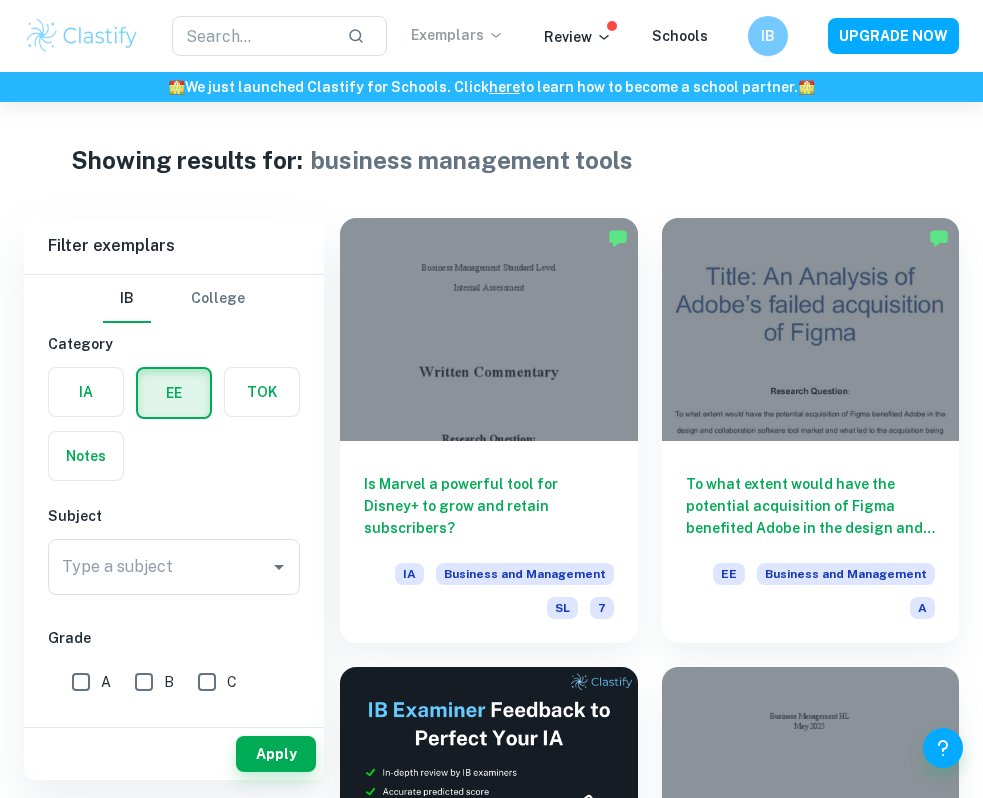click on "Exemplars" at bounding box center (457, 35) 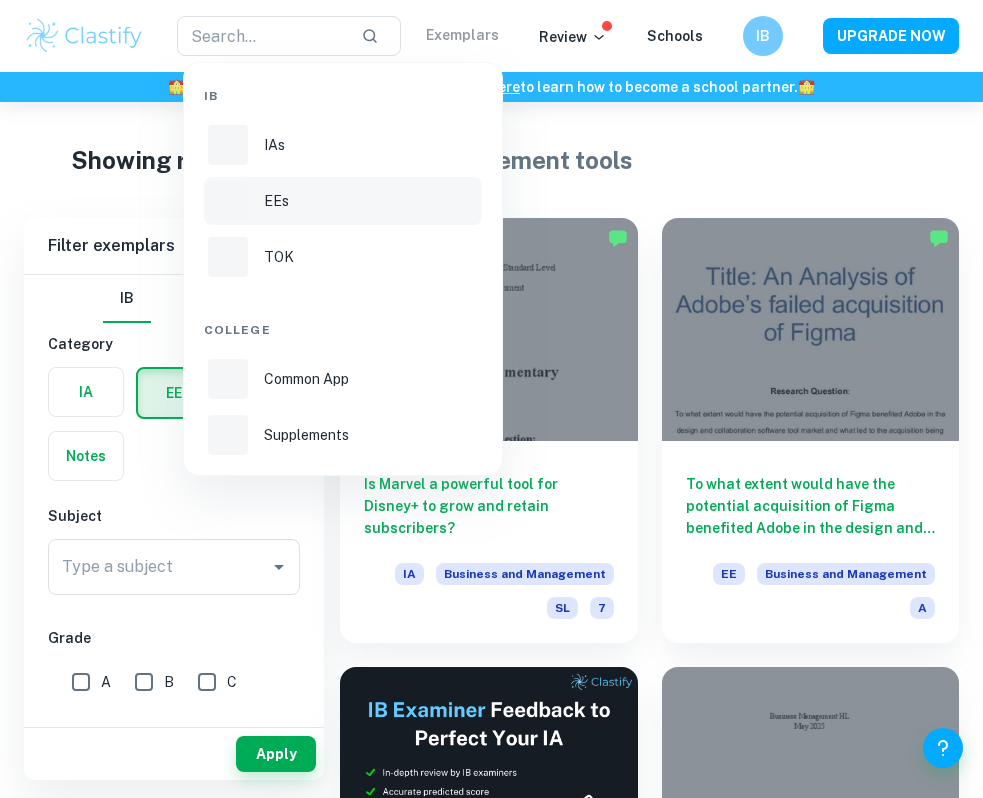 click on "EEs" at bounding box center [371, 201] 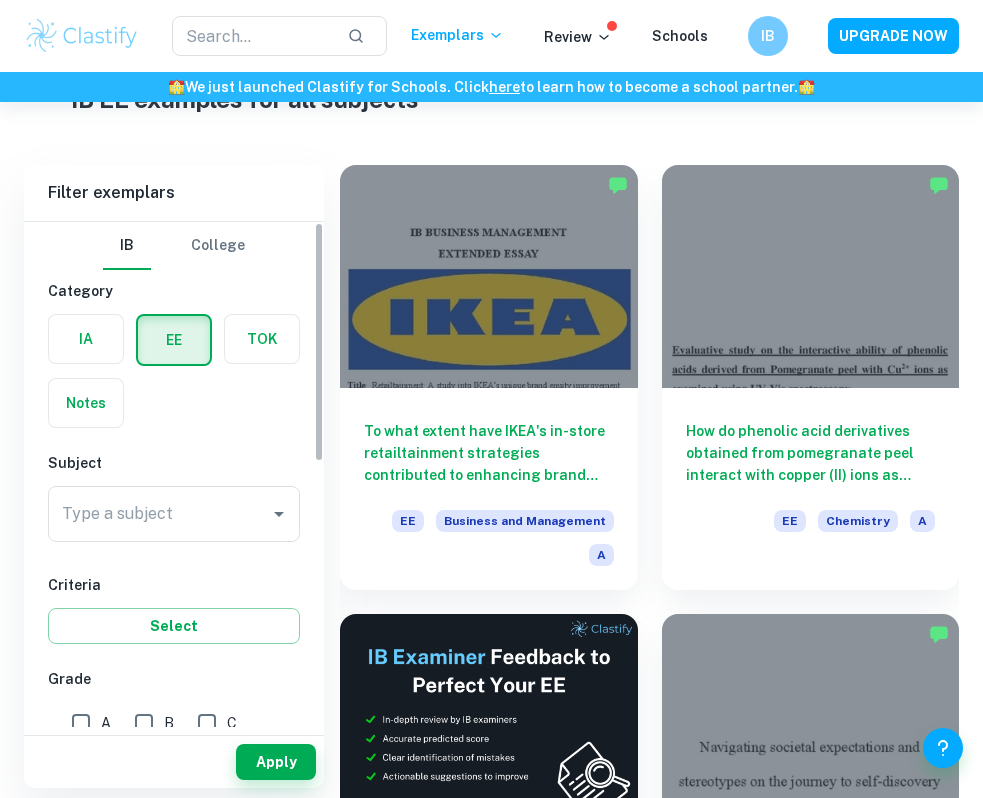 scroll, scrollTop: 100, scrollLeft: 0, axis: vertical 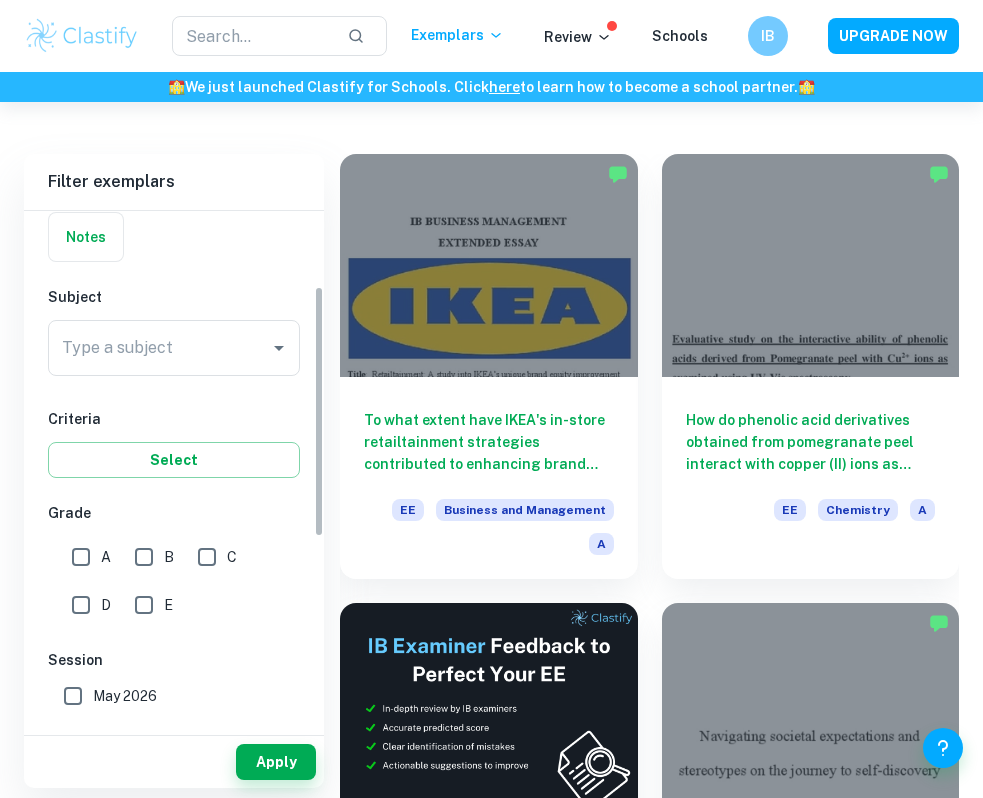 click on "Subject Type a subject Type a subject" at bounding box center (174, 335) 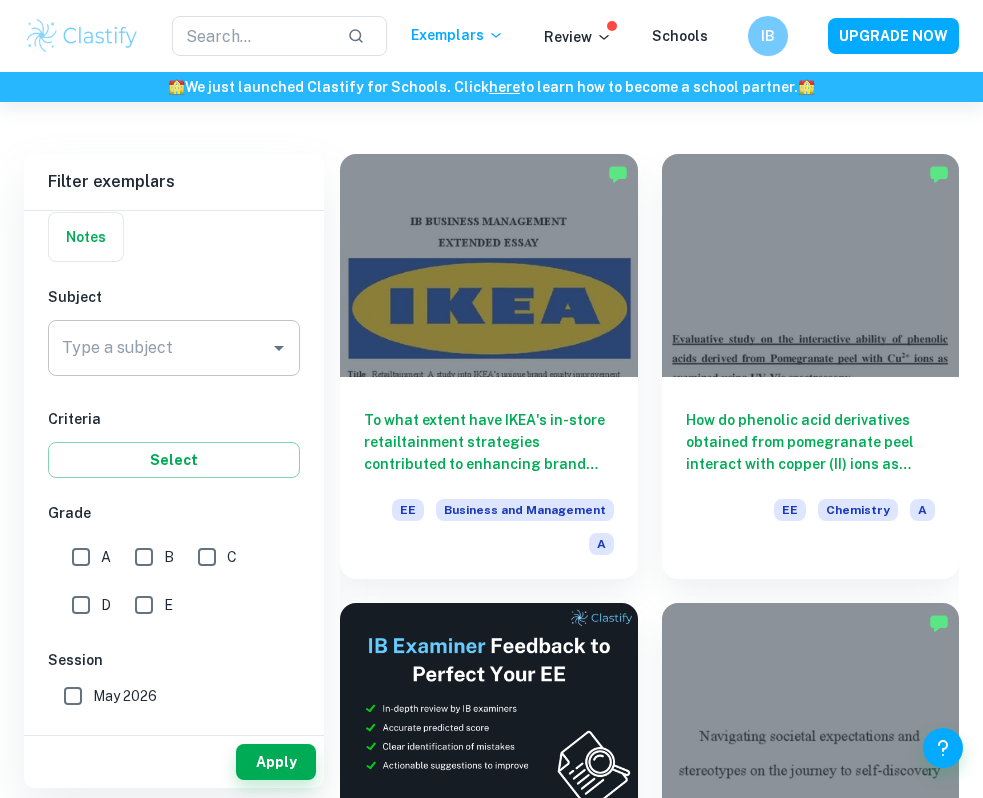click 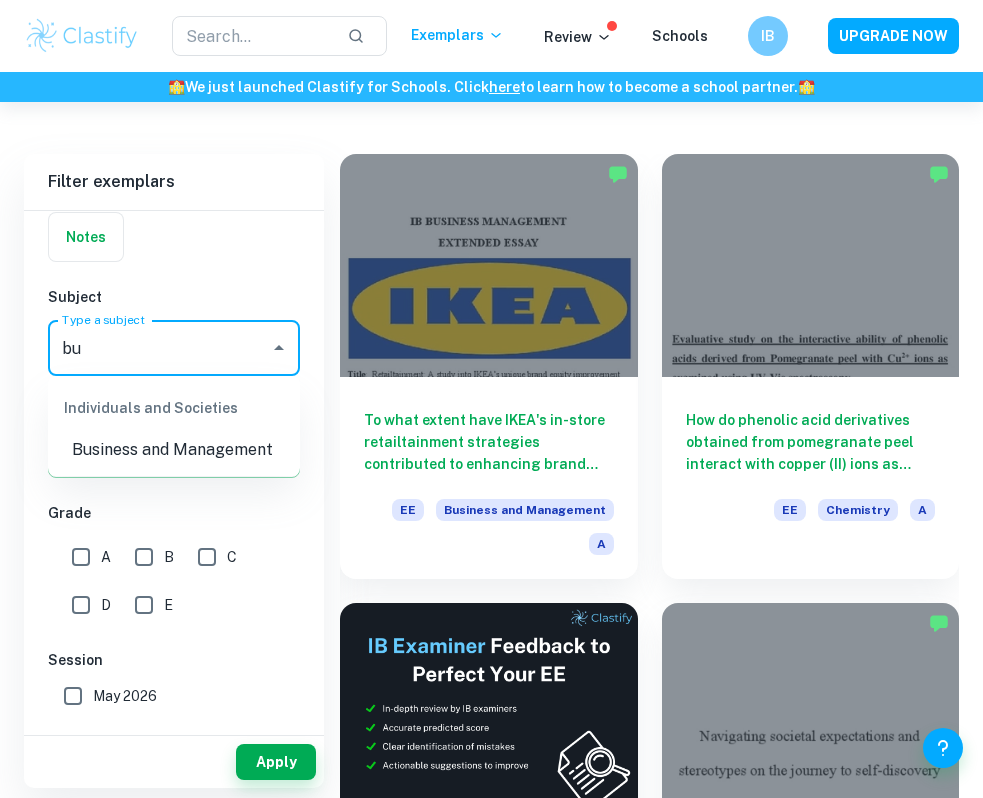 type on "b" 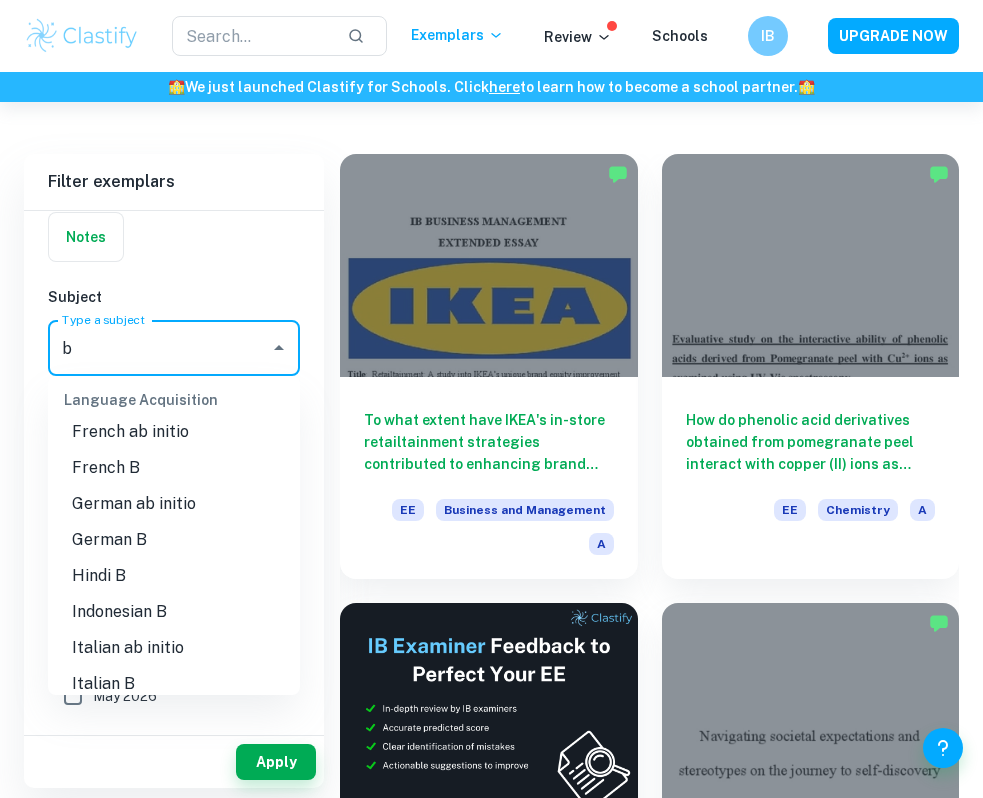 scroll, scrollTop: 0, scrollLeft: 0, axis: both 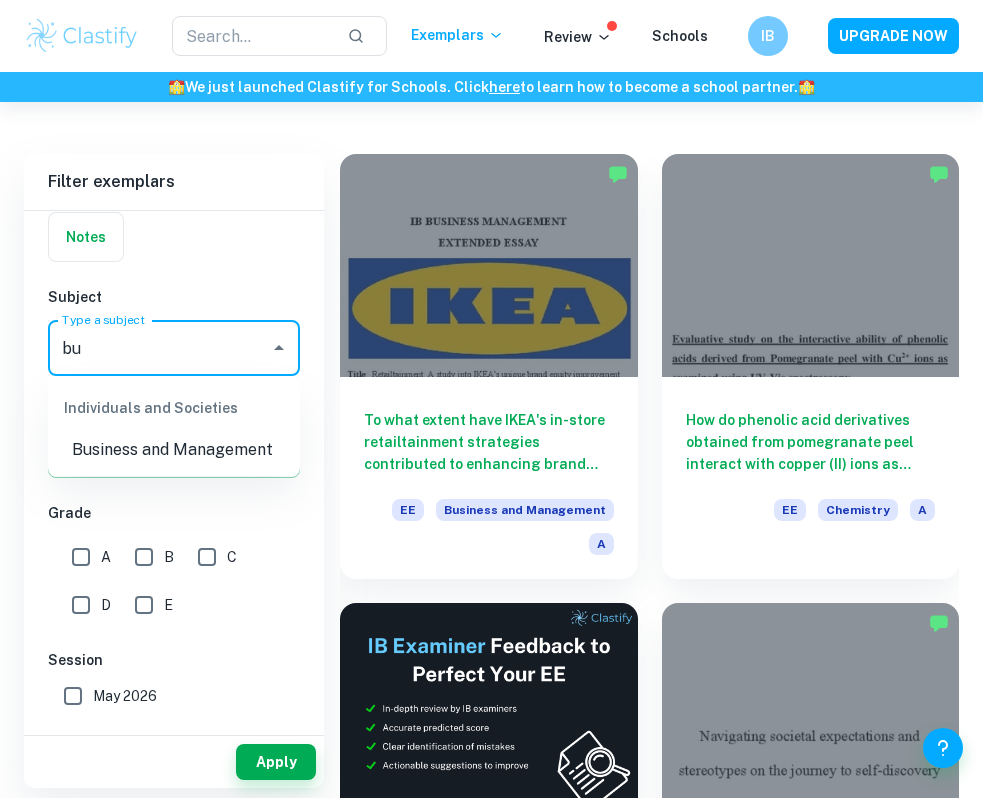 click on "Business and Management" at bounding box center [174, 450] 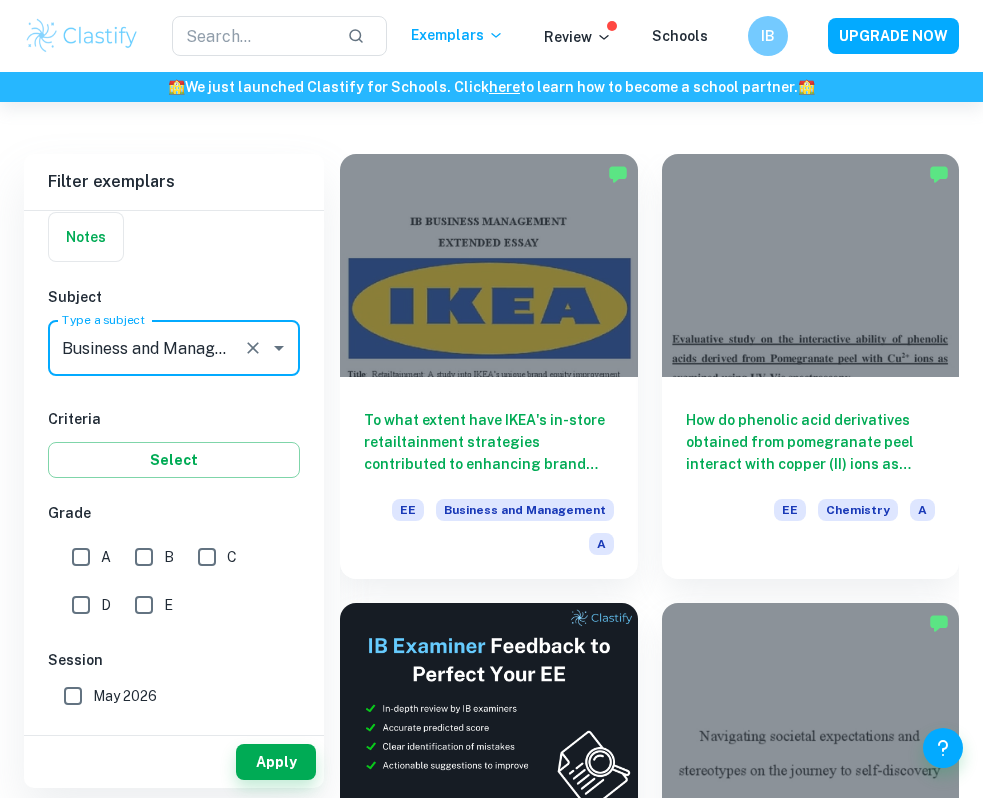 type on "Business and Management" 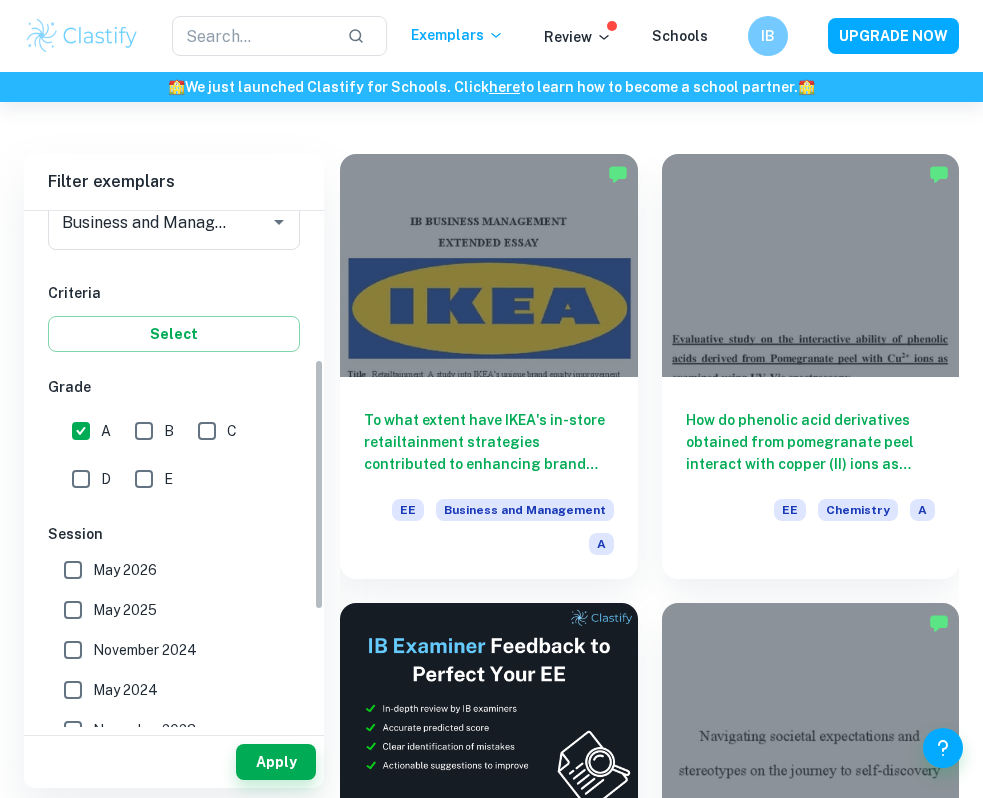 scroll, scrollTop: 310, scrollLeft: 0, axis: vertical 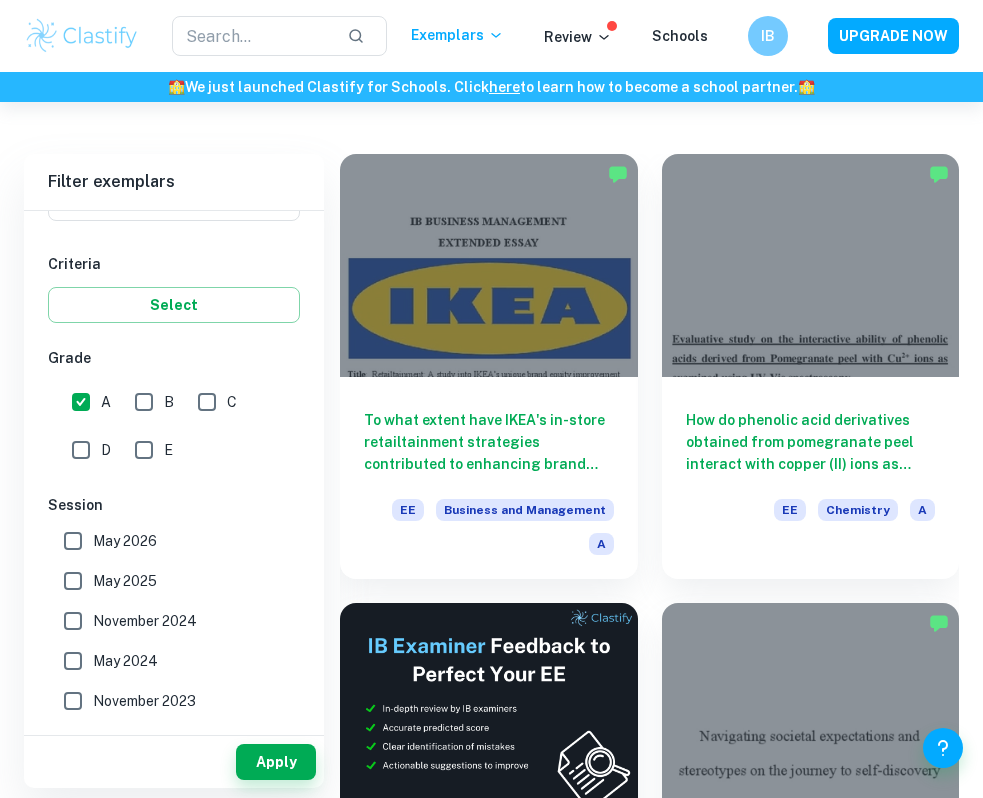 click on "May 2026" at bounding box center (73, 541) 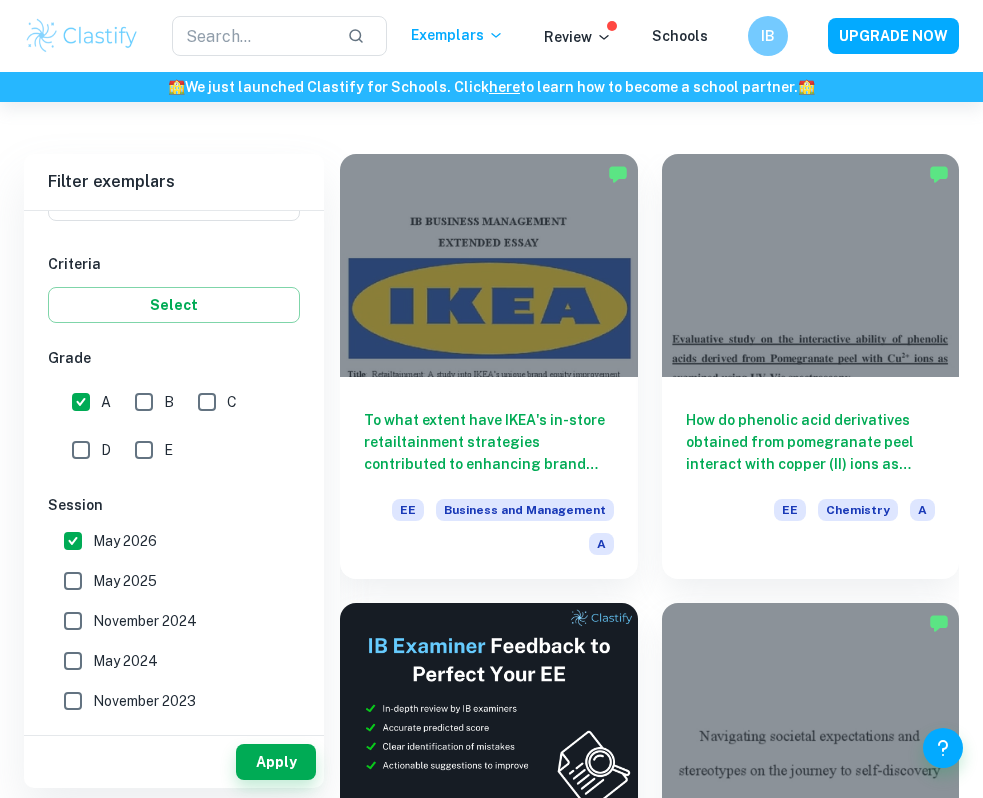 click on "May 2025" at bounding box center [73, 581] 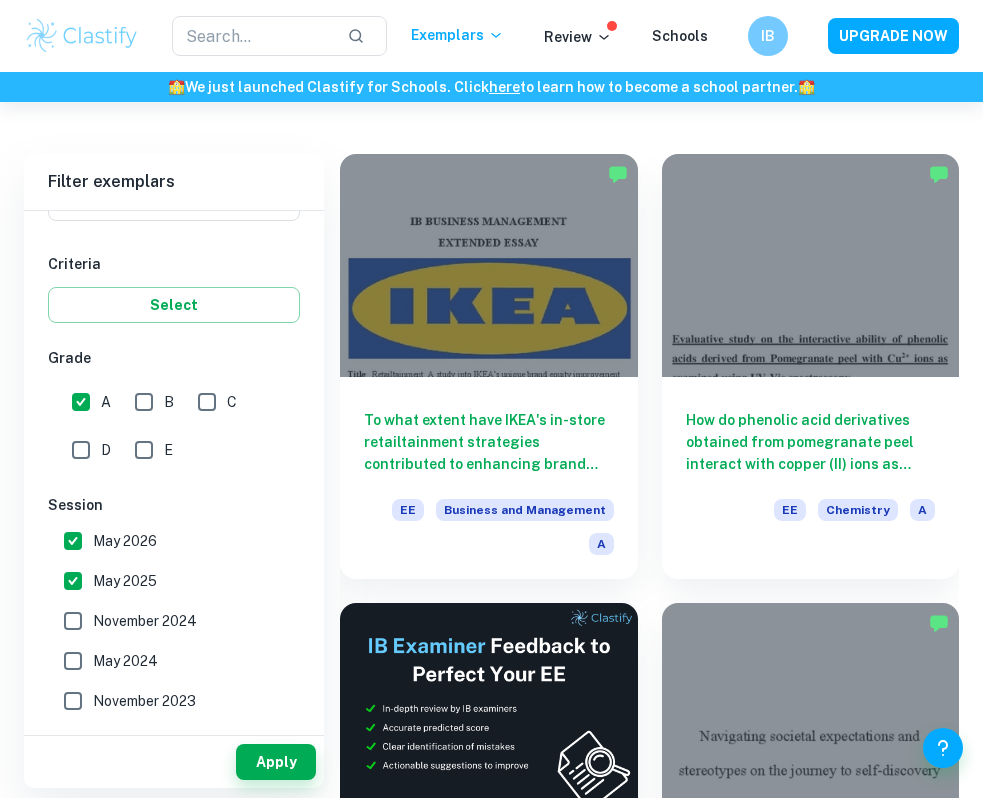 click on "November 2024" at bounding box center [73, 621] 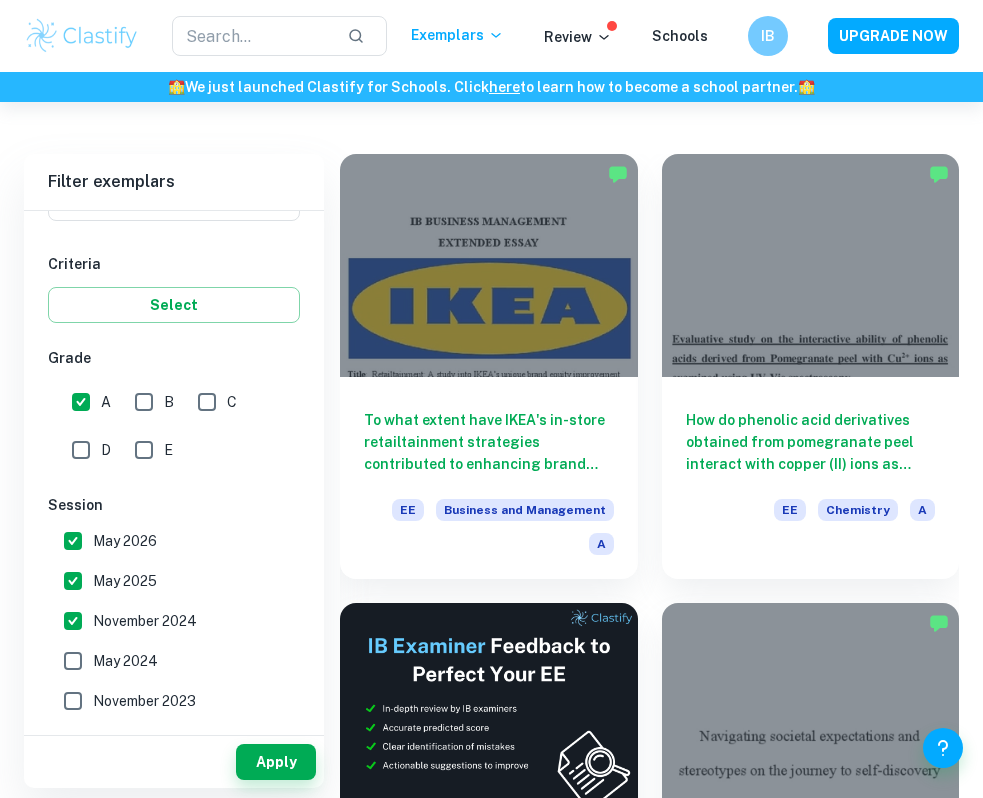click on "May 2024" at bounding box center (73, 661) 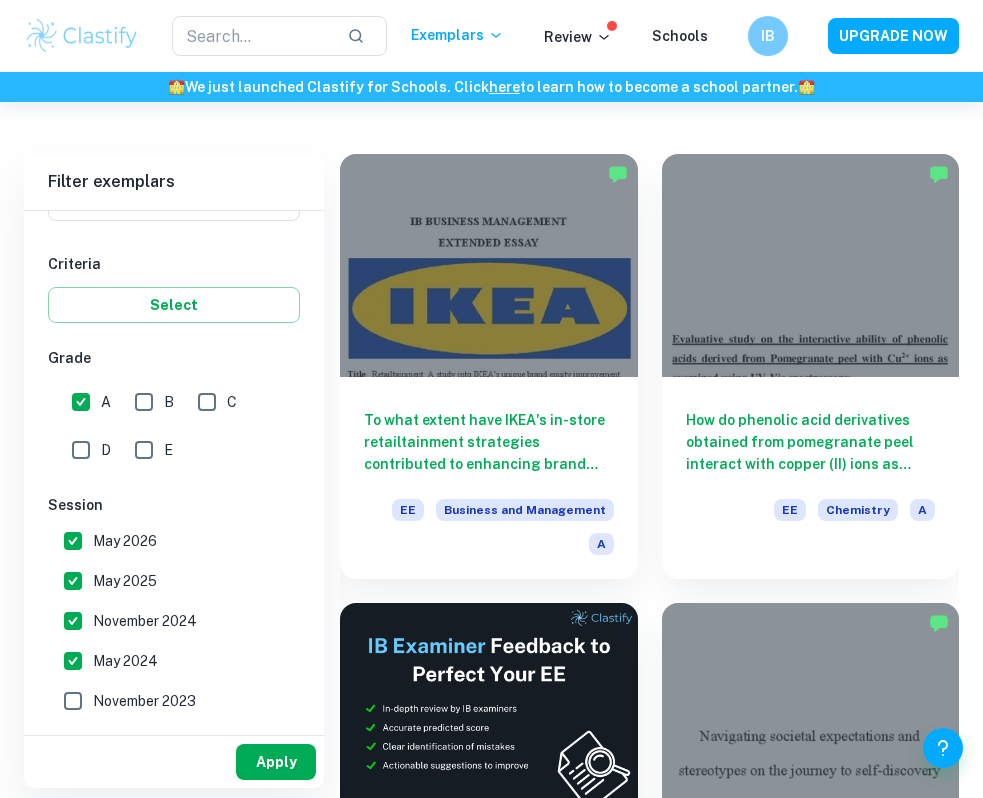 click on "Apply" at bounding box center [276, 762] 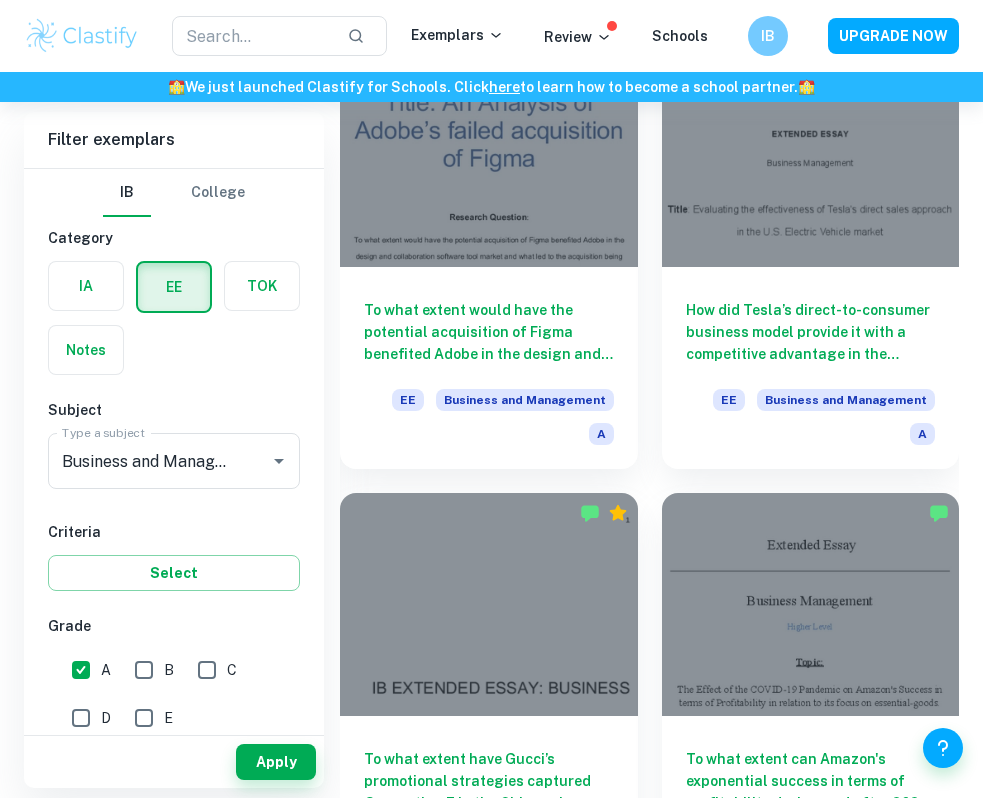 scroll, scrollTop: 0, scrollLeft: 0, axis: both 